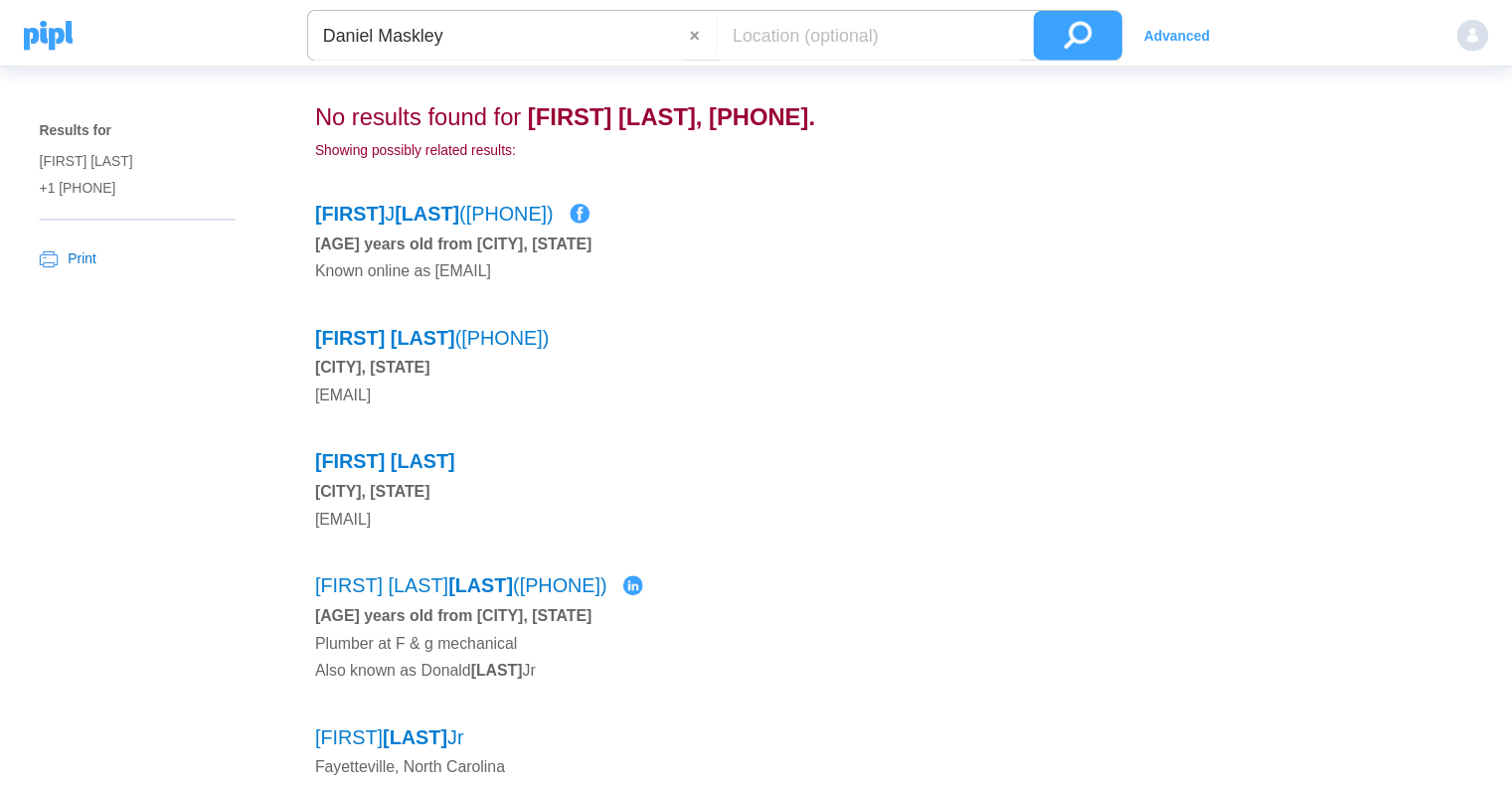 scroll, scrollTop: 0, scrollLeft: 0, axis: both 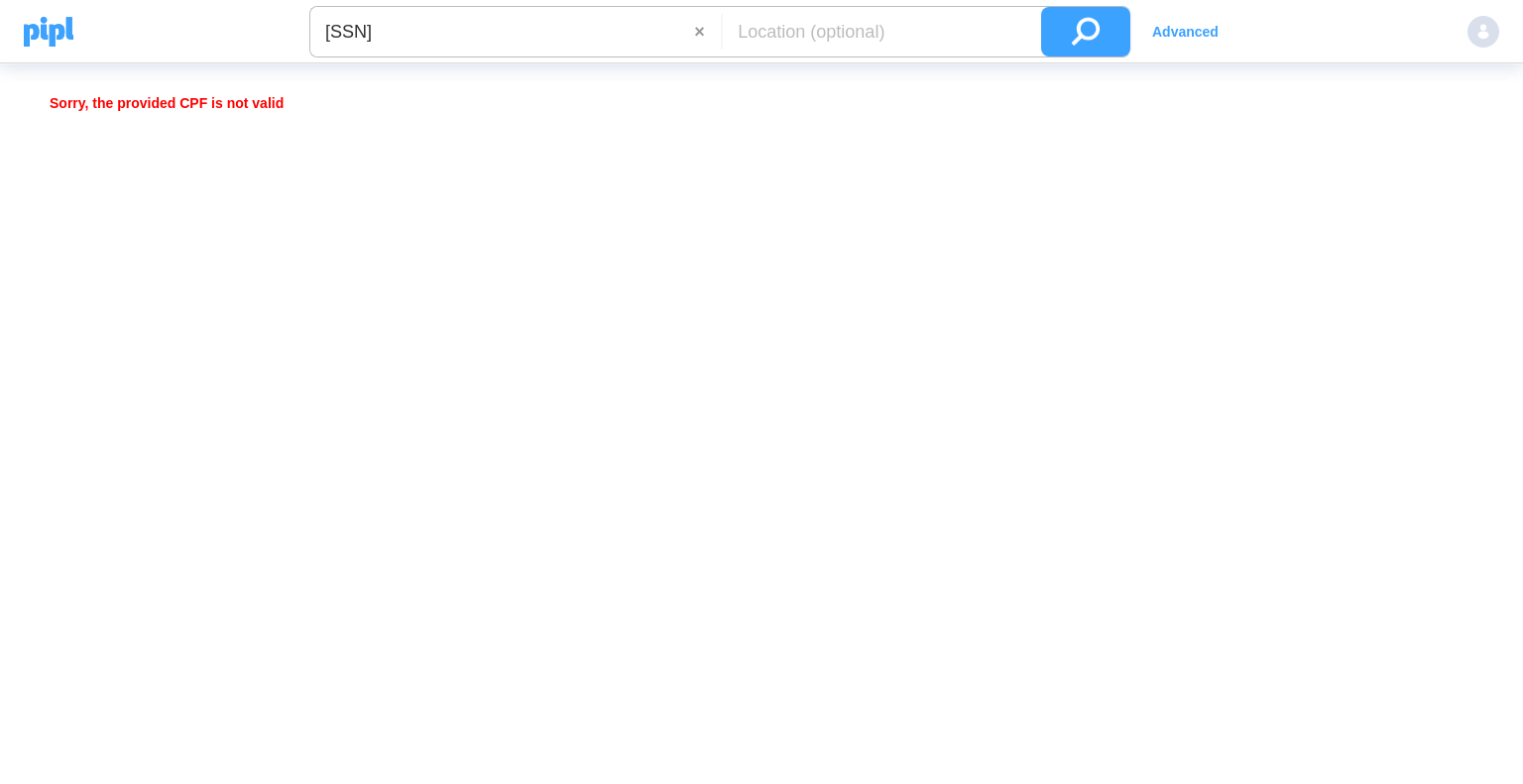 click on "[SSN]" at bounding box center (502, 32) 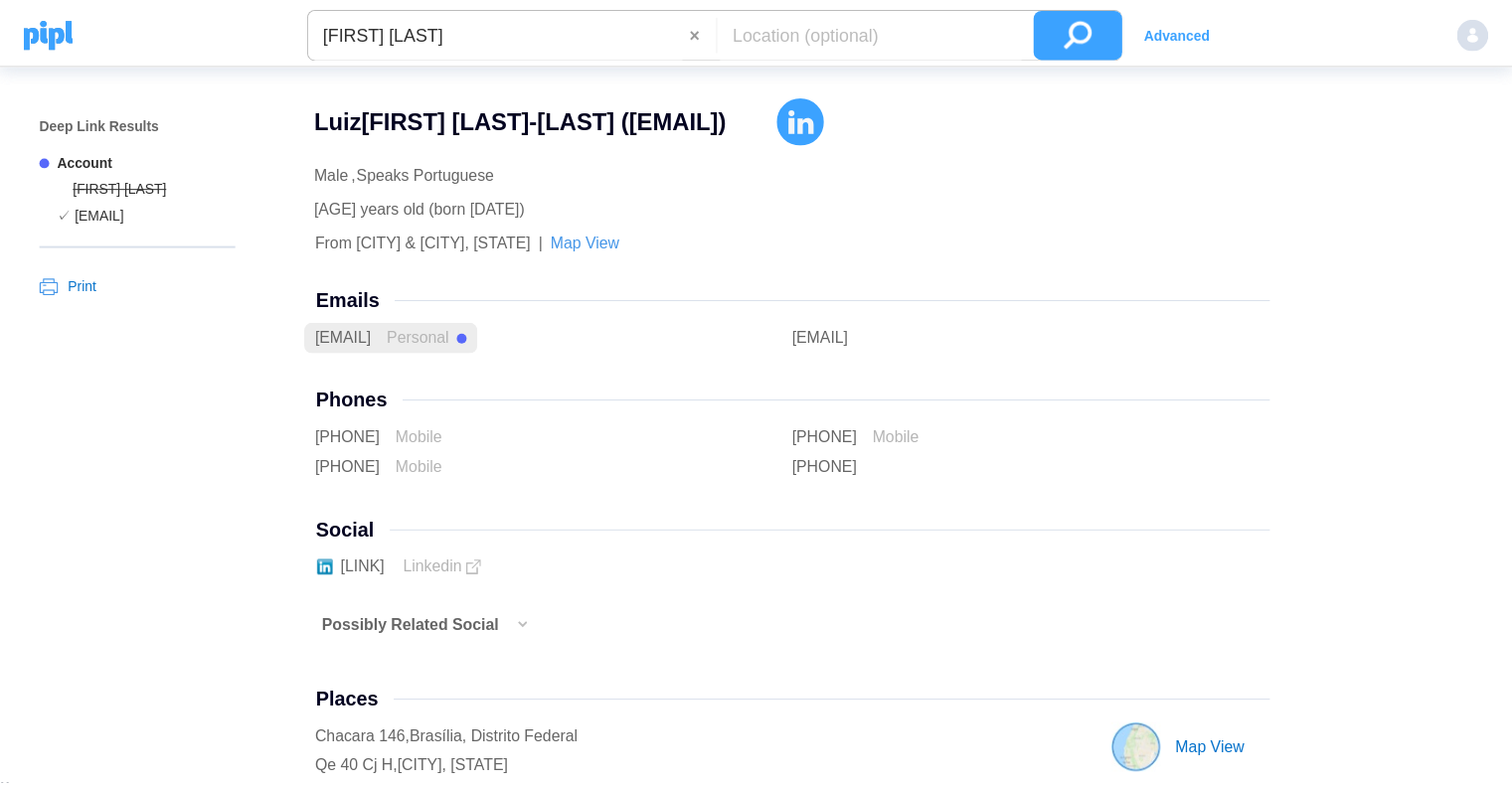 scroll, scrollTop: 0, scrollLeft: 0, axis: both 